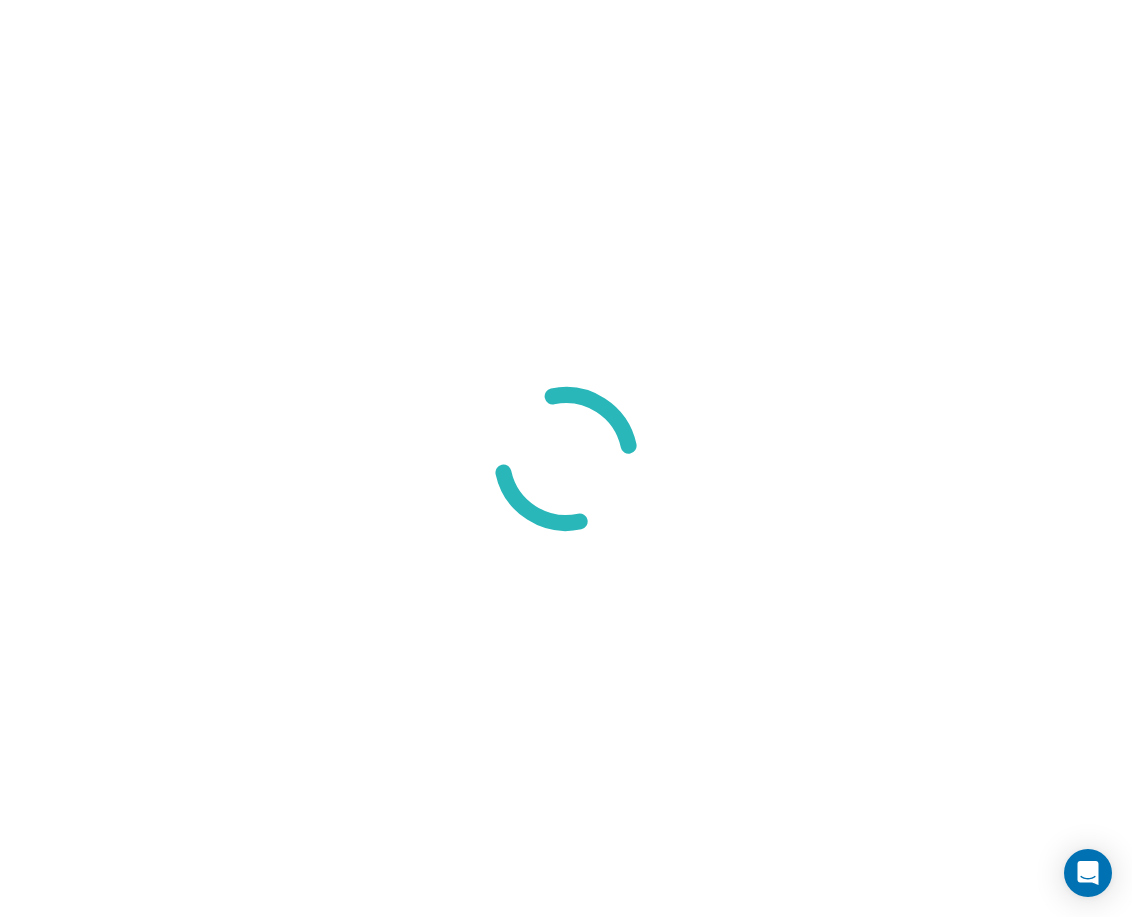 scroll, scrollTop: 0, scrollLeft: 0, axis: both 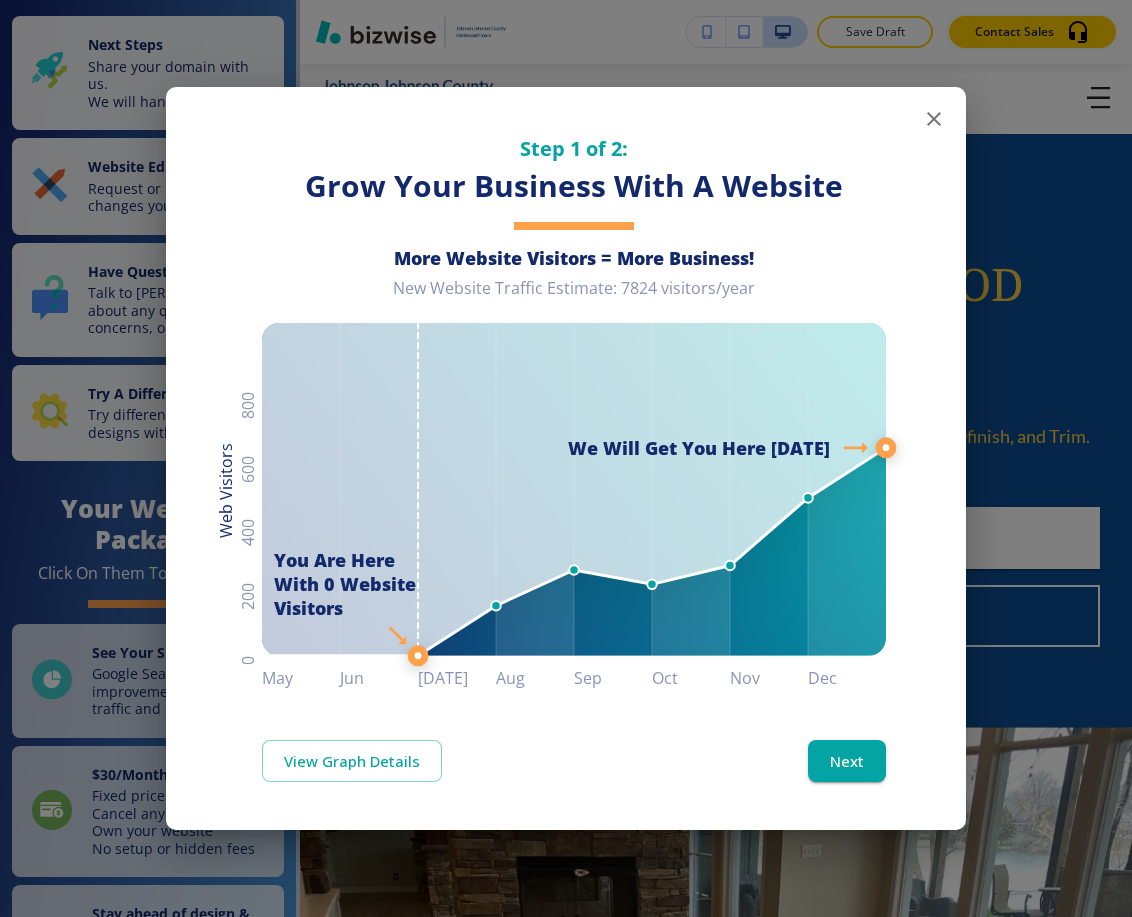 click 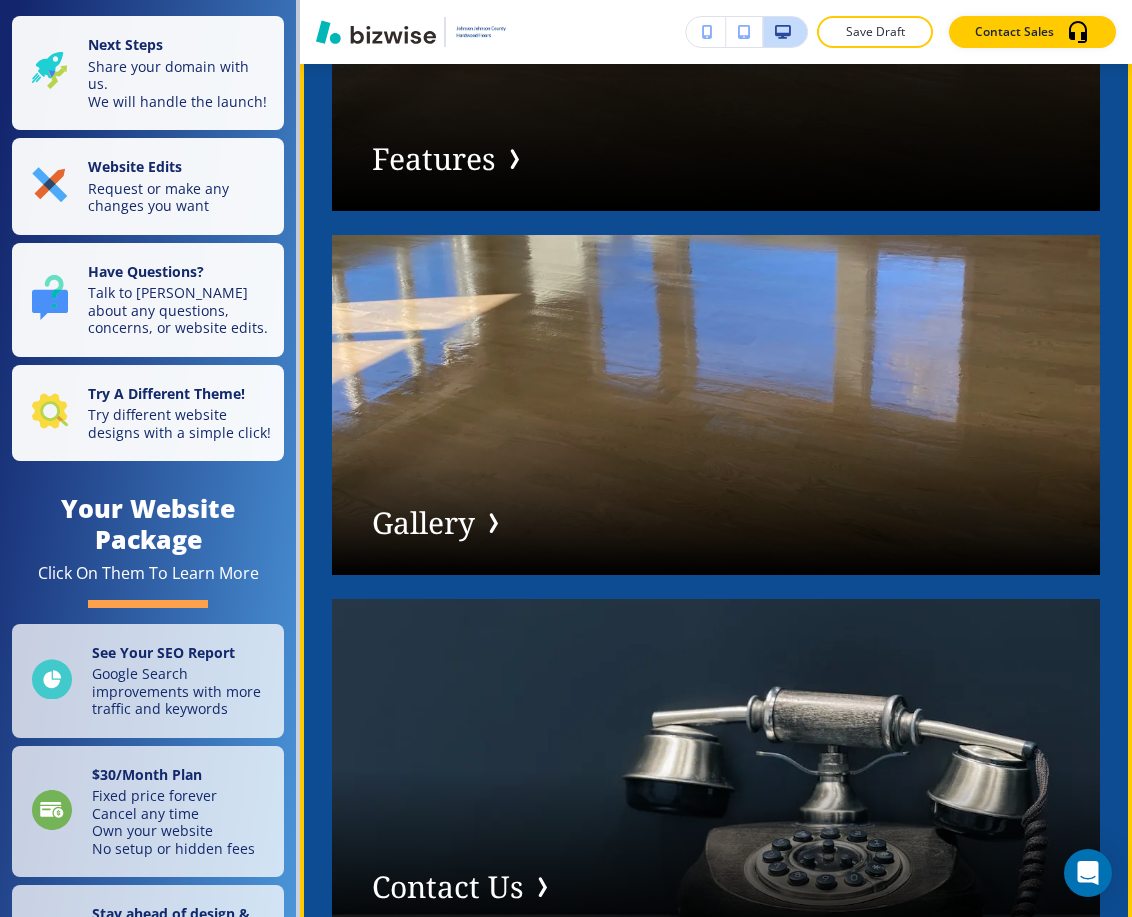 scroll, scrollTop: 2244, scrollLeft: 0, axis: vertical 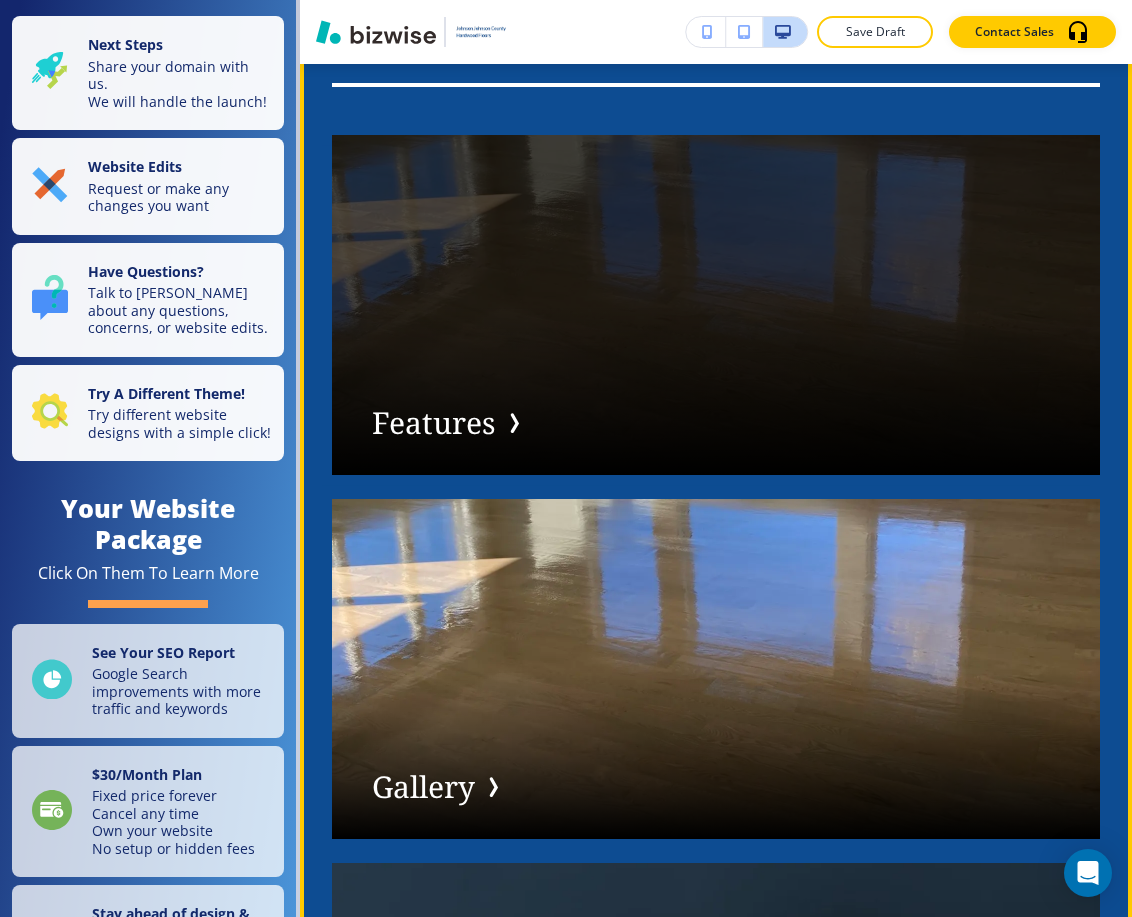 click at bounding box center [716, 305] 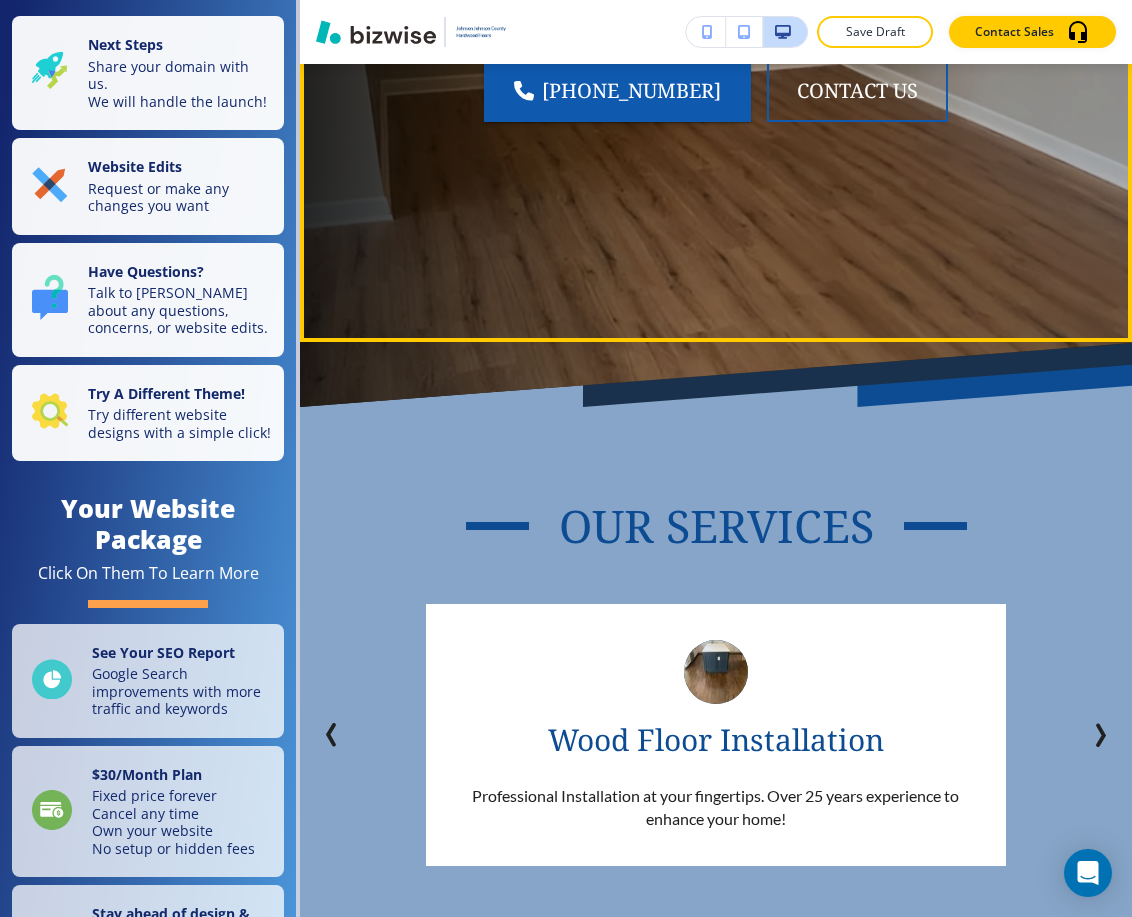 scroll, scrollTop: 0, scrollLeft: 0, axis: both 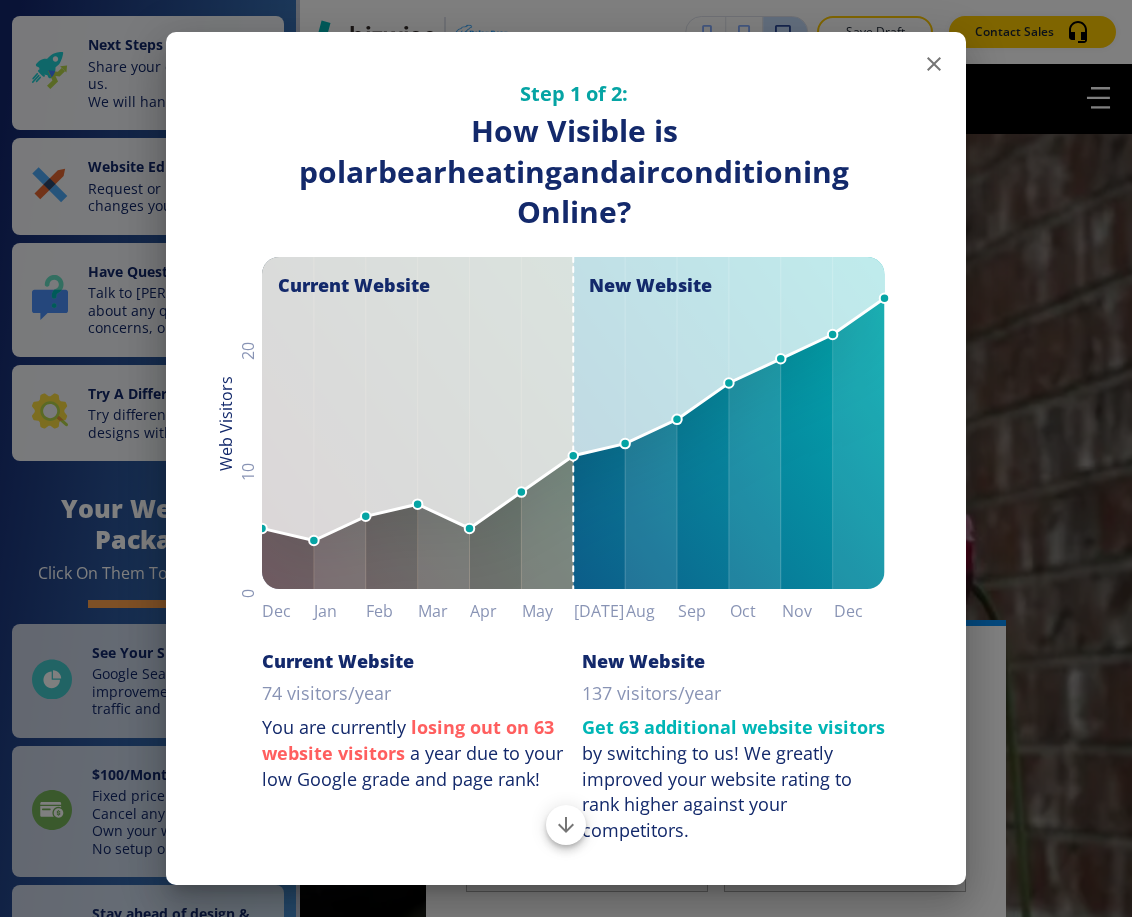 click 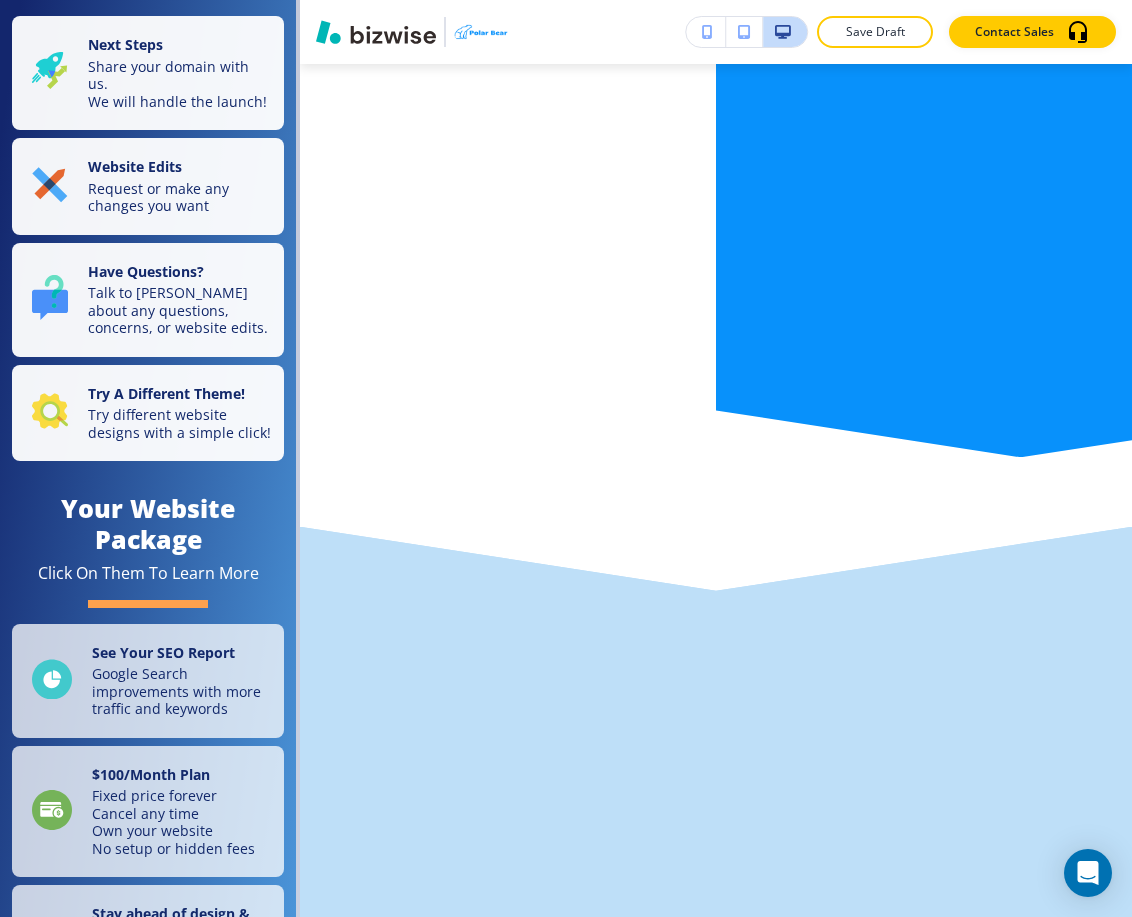 scroll, scrollTop: 8976, scrollLeft: 0, axis: vertical 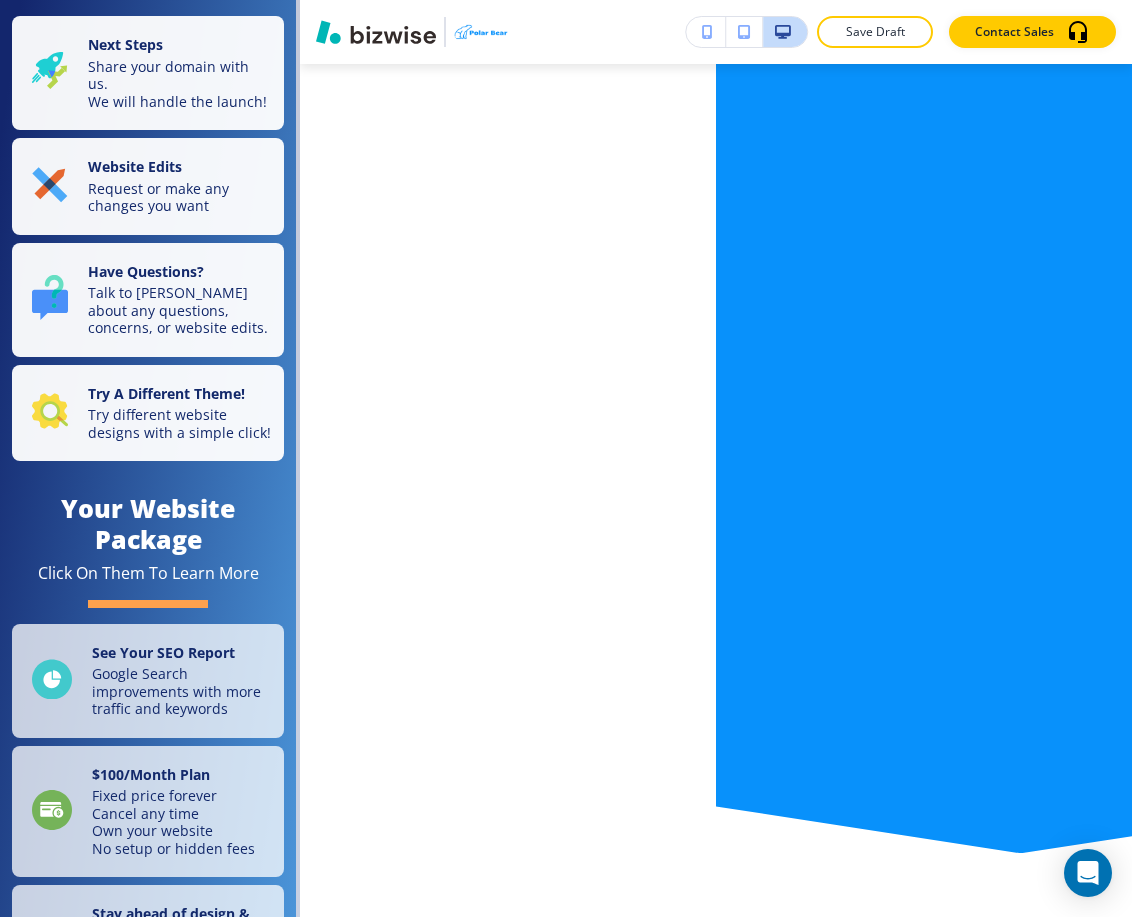 click 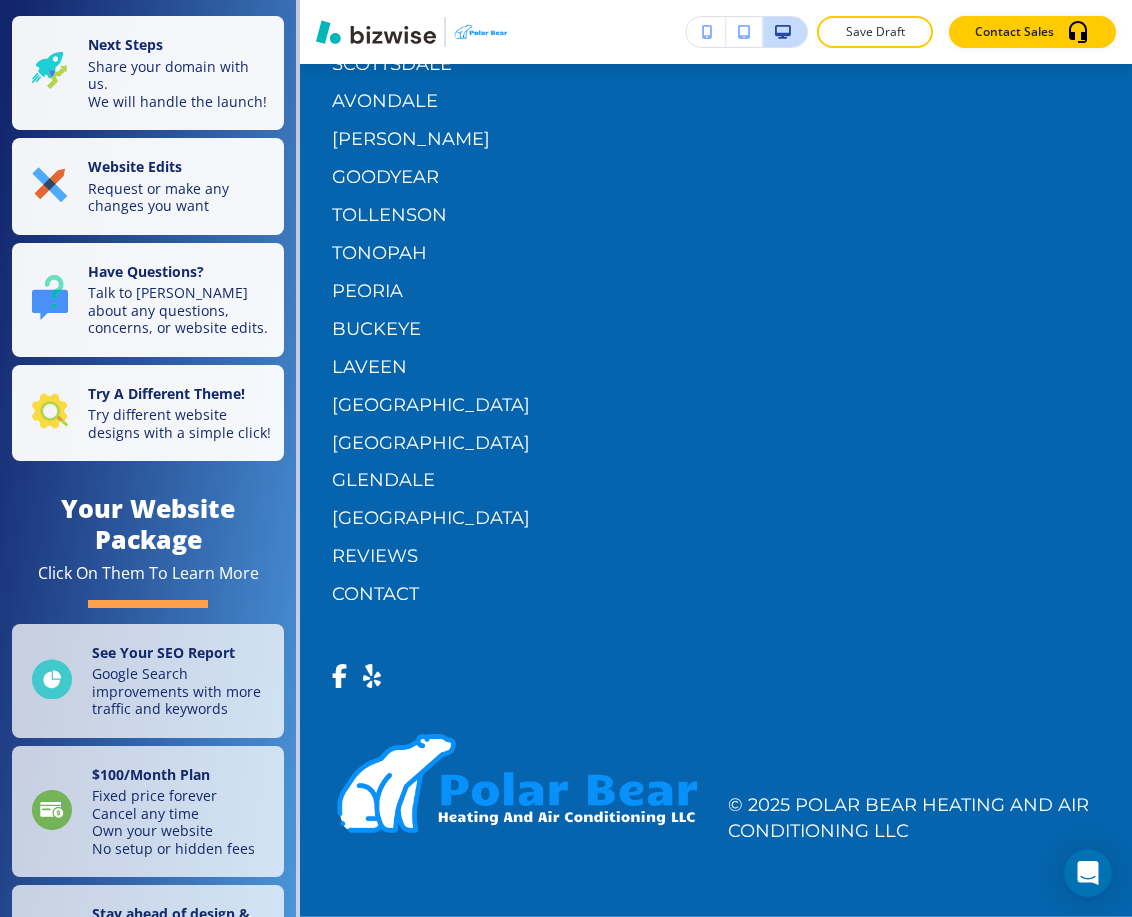 scroll, scrollTop: 12347, scrollLeft: 0, axis: vertical 